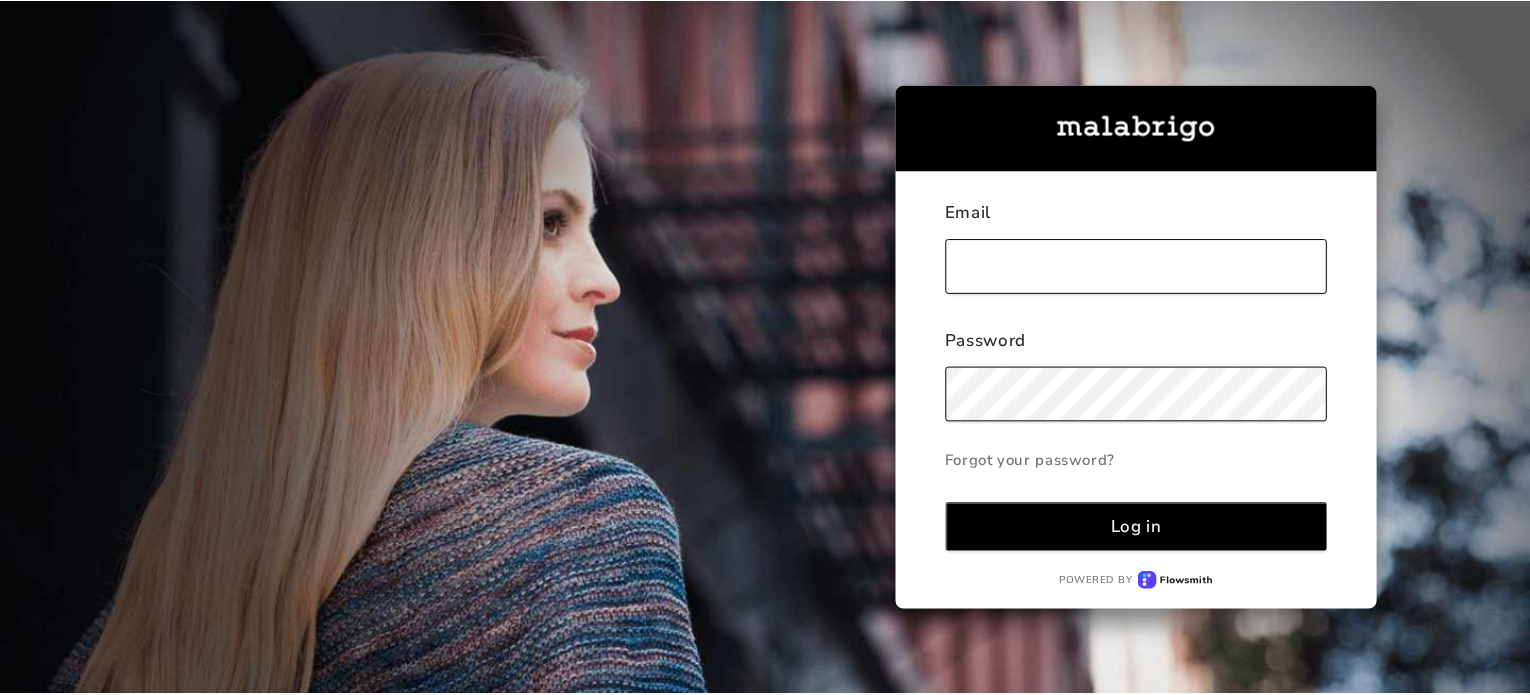 scroll, scrollTop: 0, scrollLeft: 0, axis: both 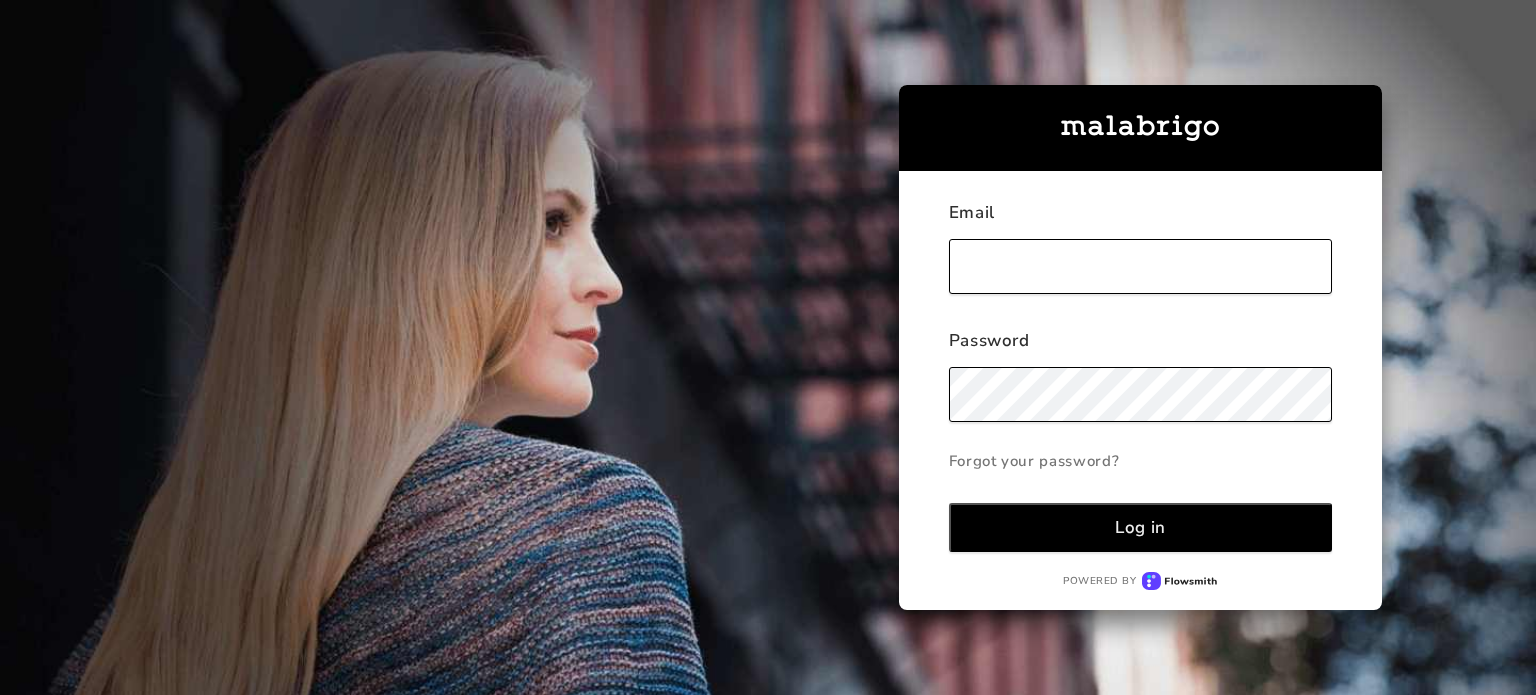 click at bounding box center [1141, 266] 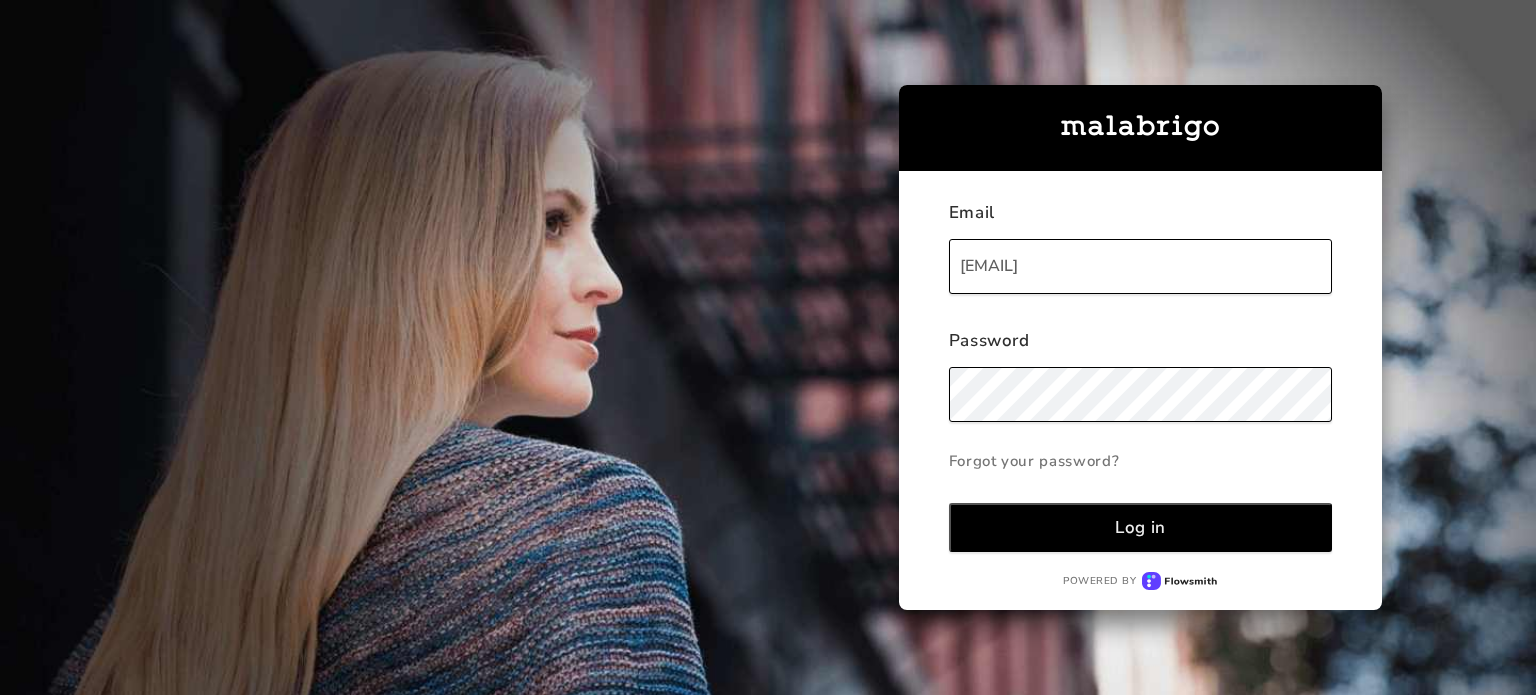 click on "Email [EMAIL] Password Forgot your password? Log in" at bounding box center [1141, 376] 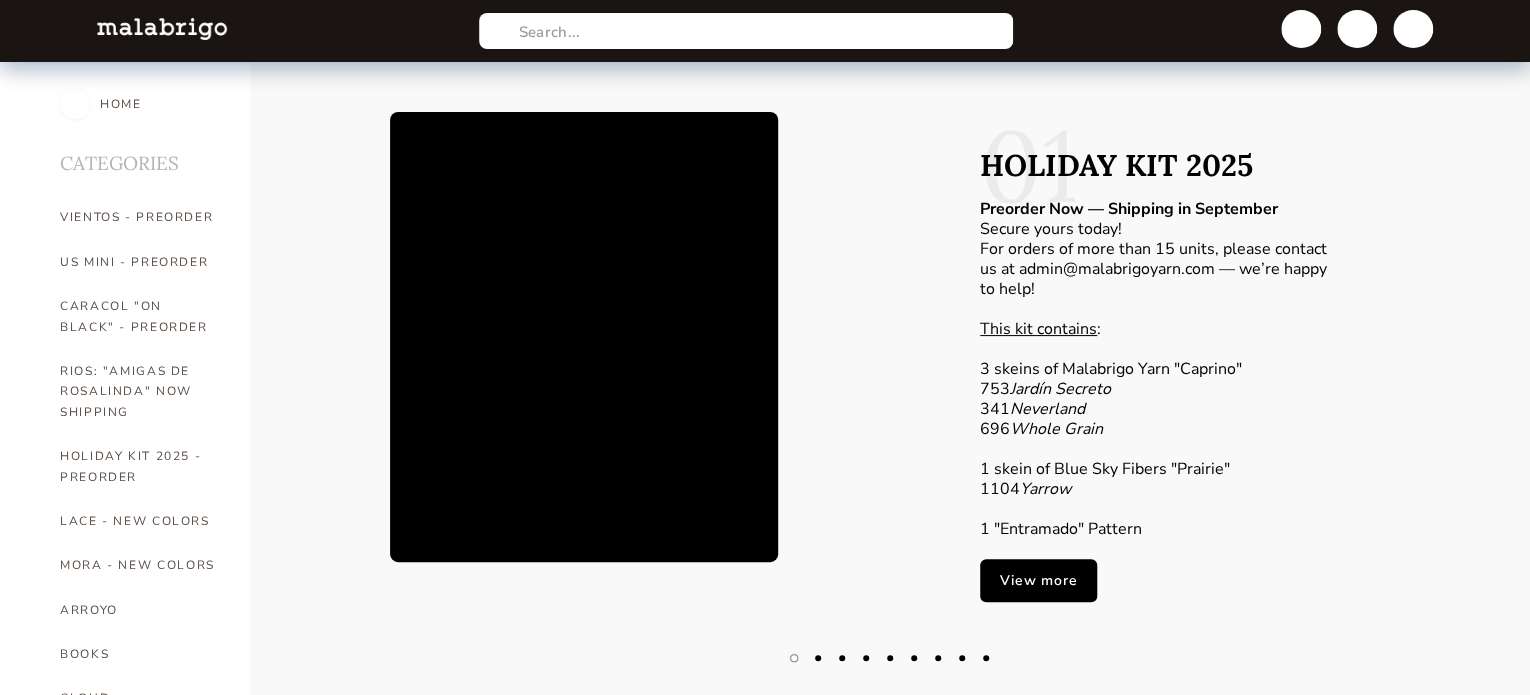 scroll, scrollTop: 200, scrollLeft: 0, axis: vertical 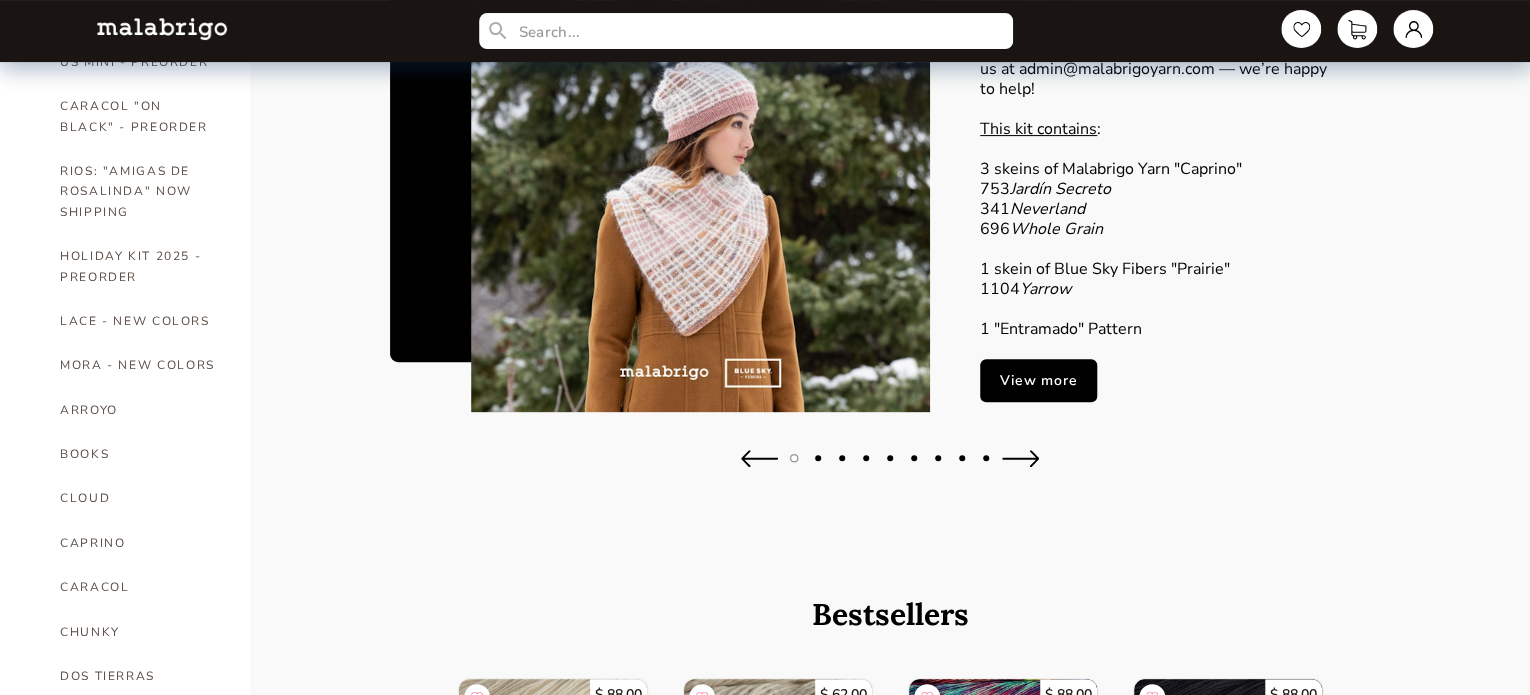 click at bounding box center (1020, 458) 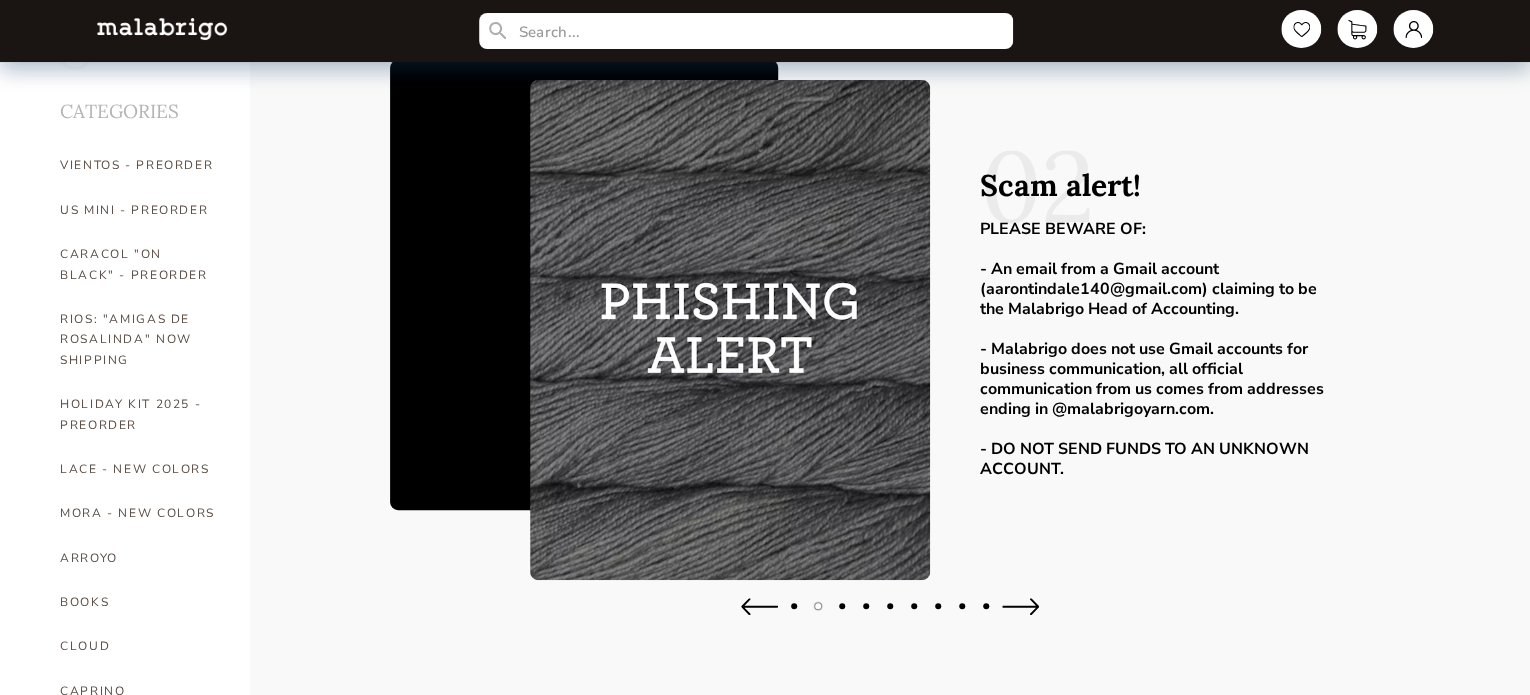 scroll, scrollTop: 0, scrollLeft: 0, axis: both 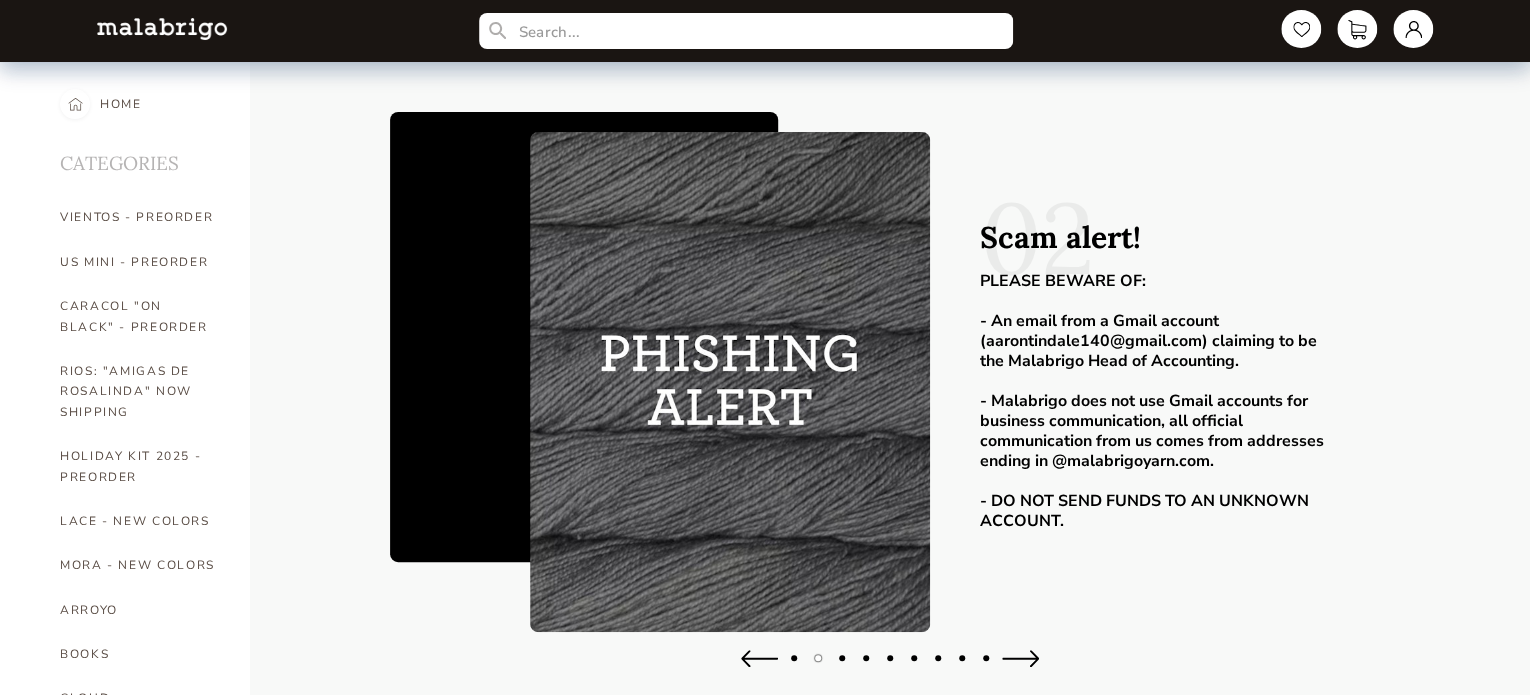 click at bounding box center (1020, 658) 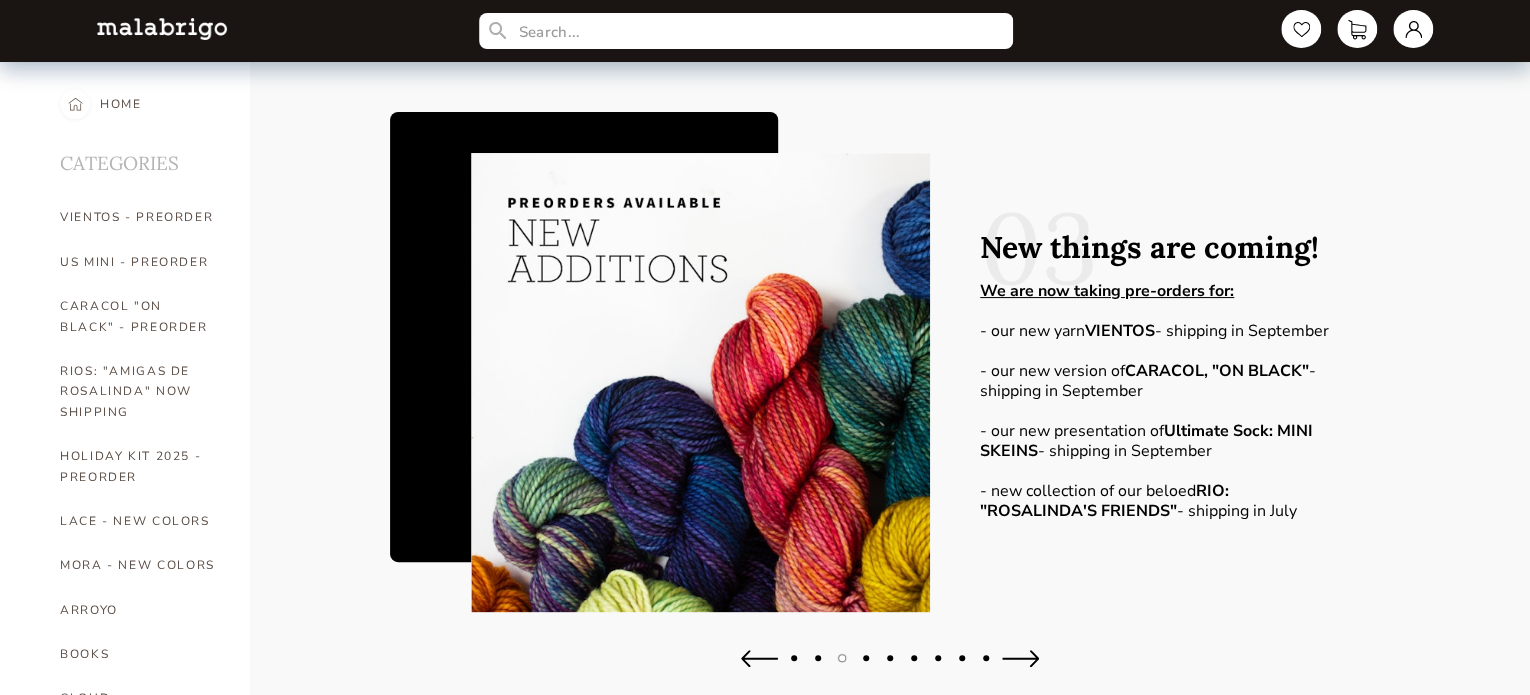 click at bounding box center (1020, 658) 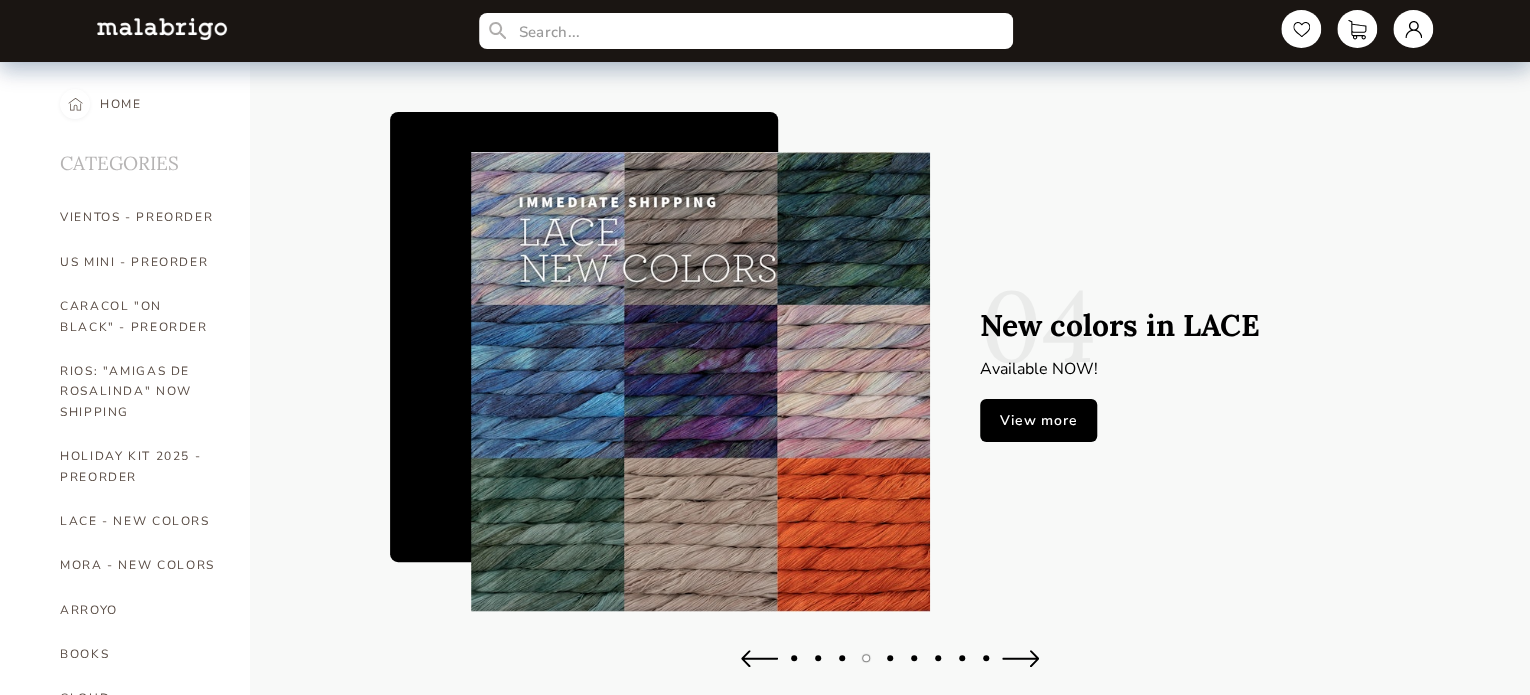 click at bounding box center [1020, 658] 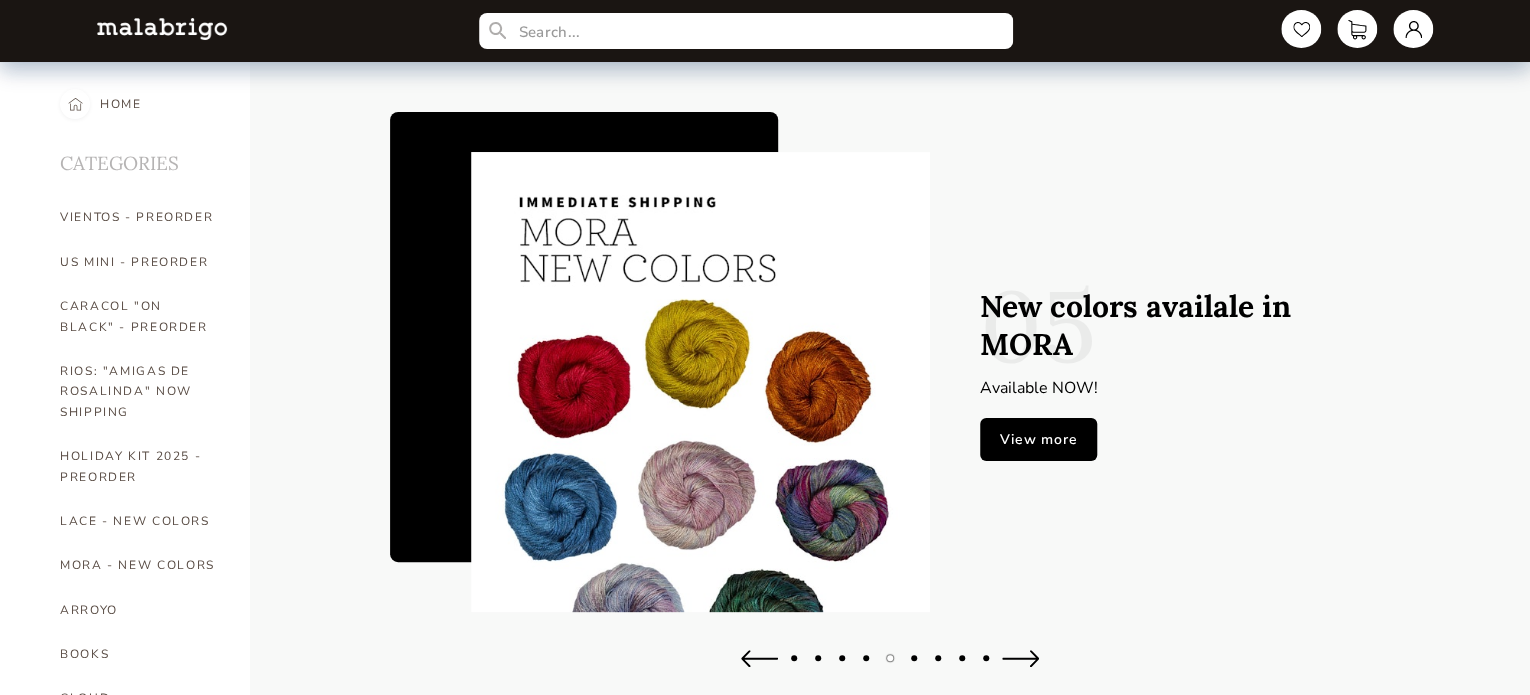 click at bounding box center [1020, 658] 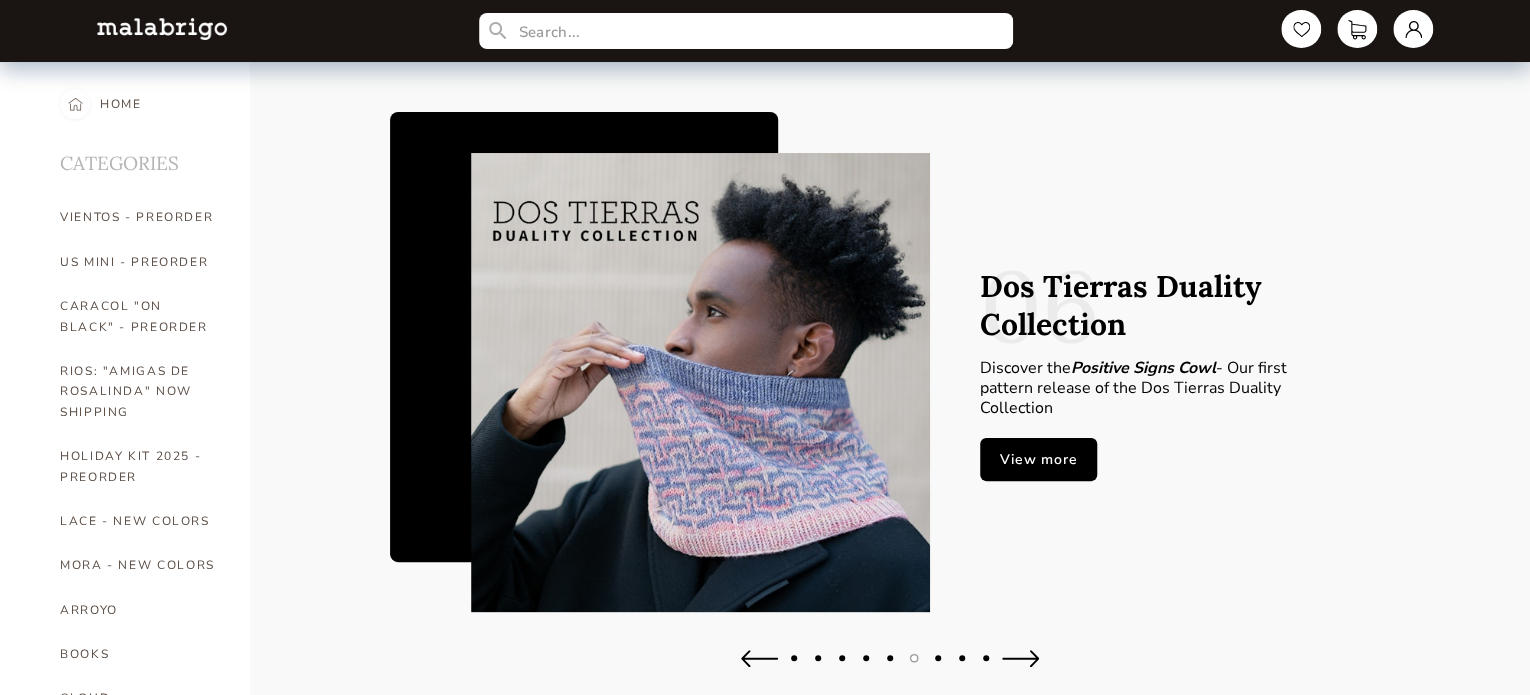 click at bounding box center [1020, 658] 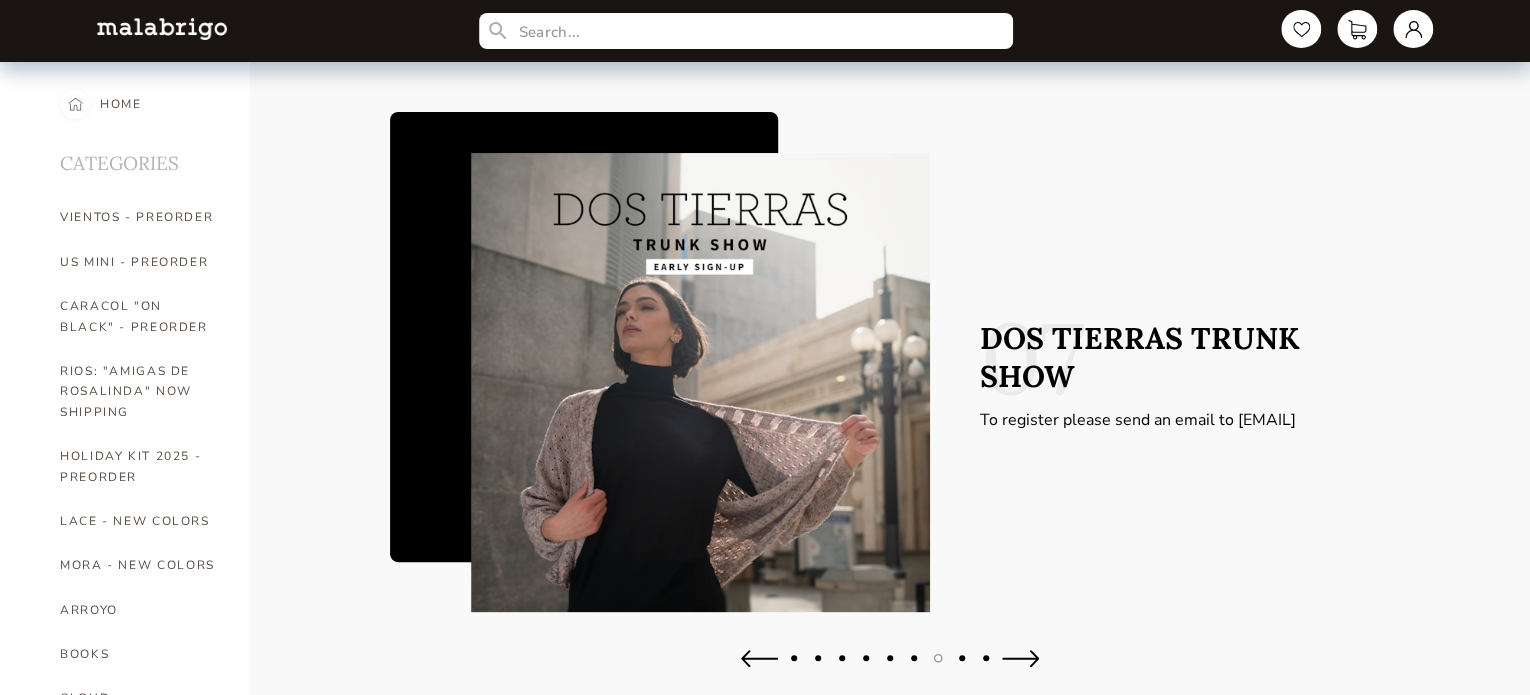 click at bounding box center [1020, 658] 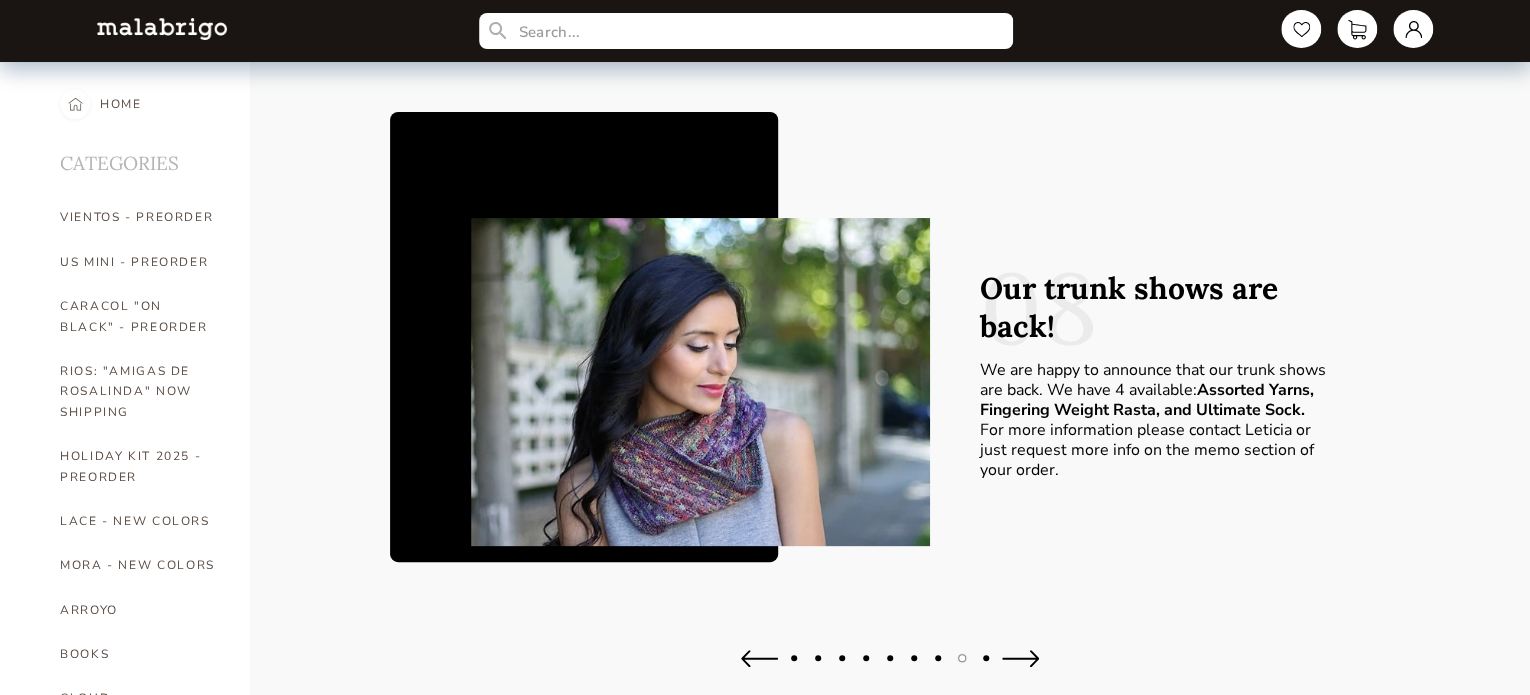 click at bounding box center [1020, 658] 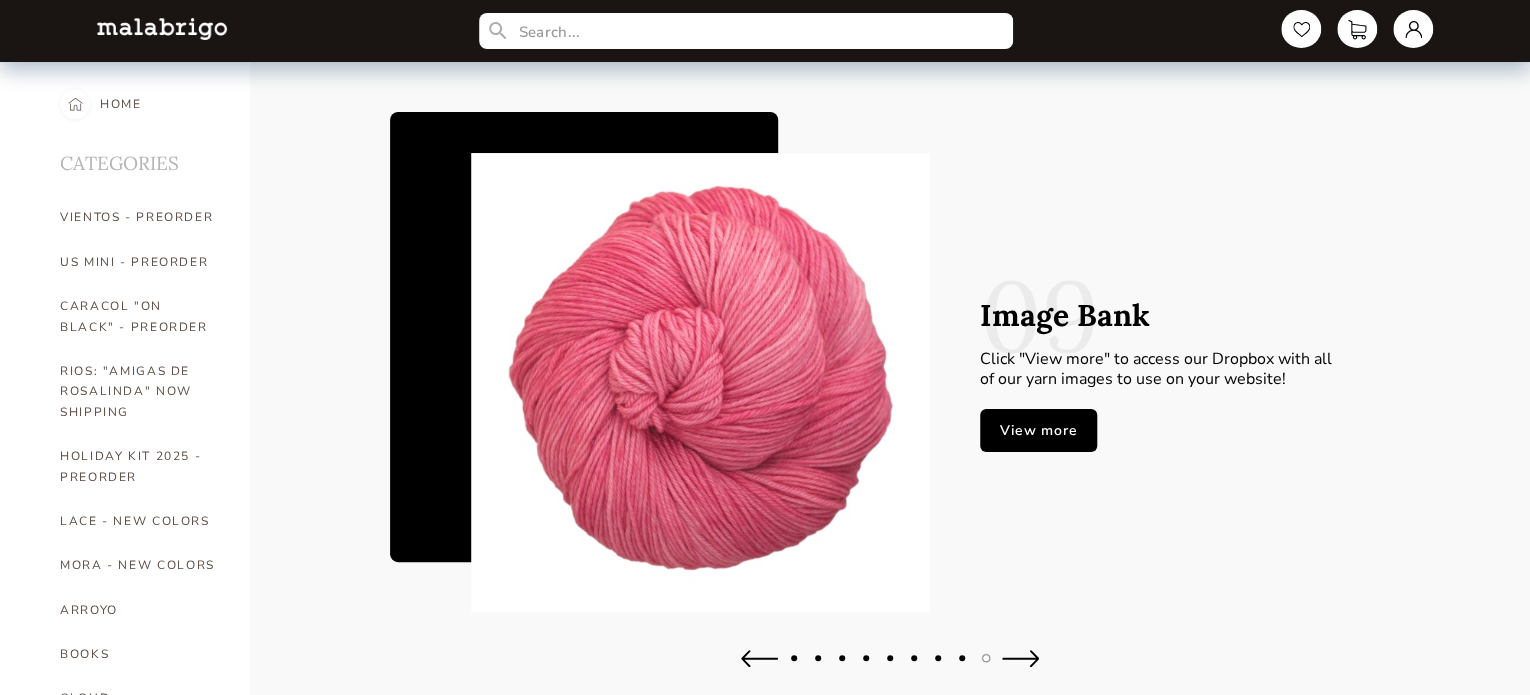 click at bounding box center (1020, 658) 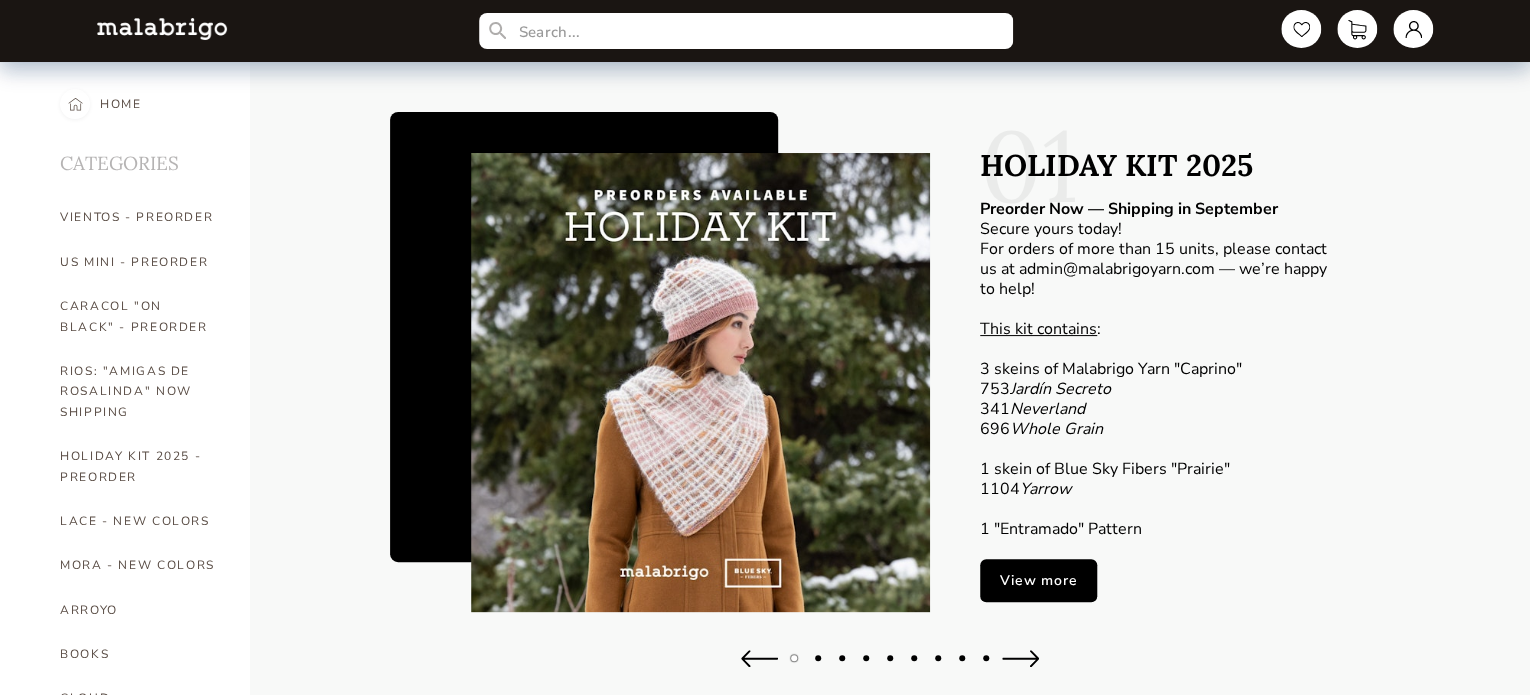 click at bounding box center [700, 382] 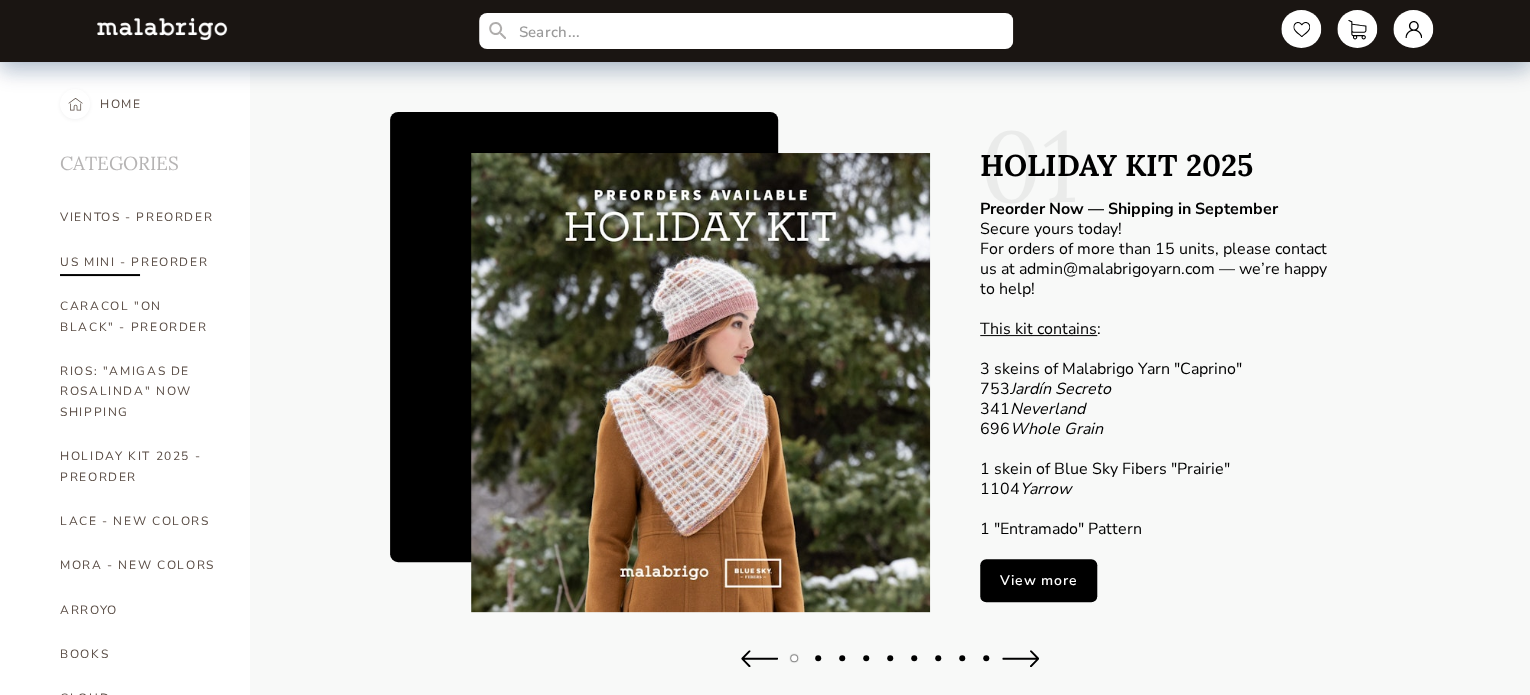 click on "US MINI - PREORDER" at bounding box center [140, 262] 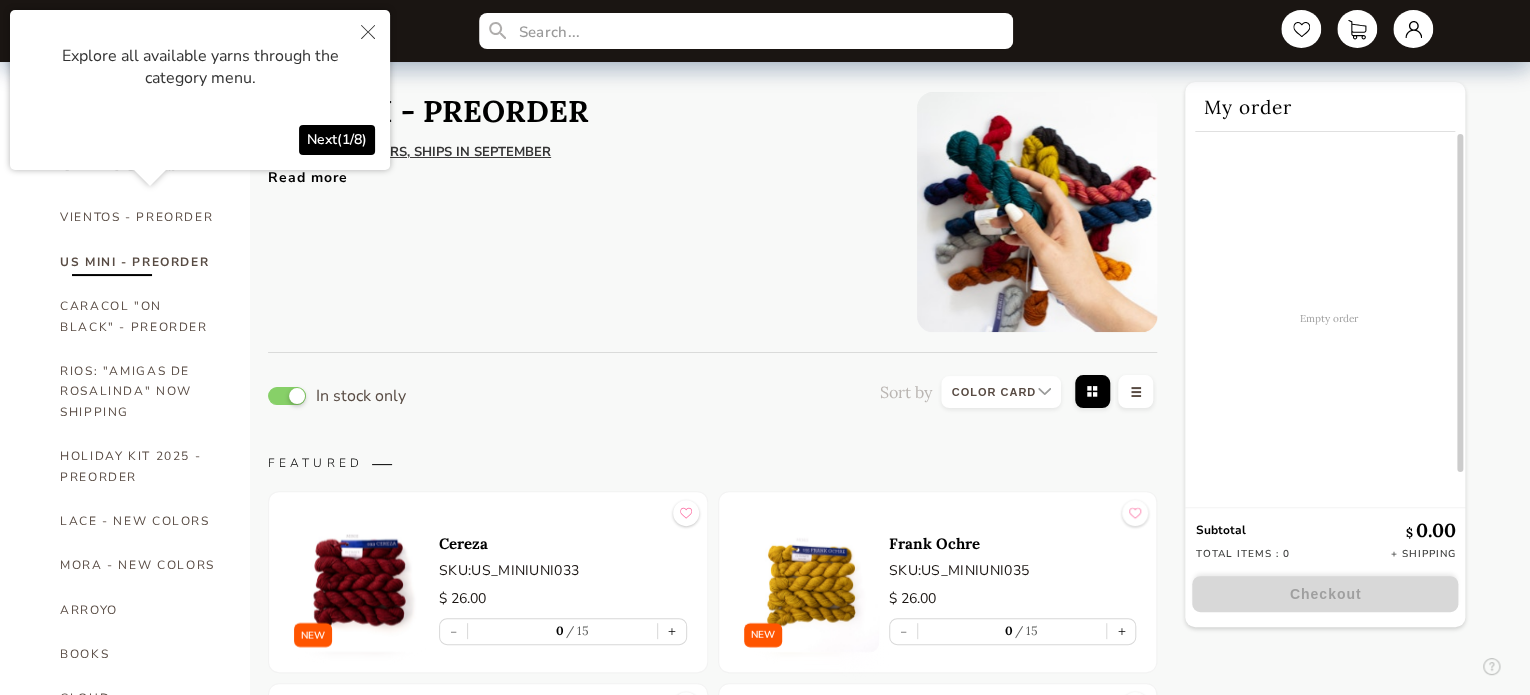 click at bounding box center [368, 33] 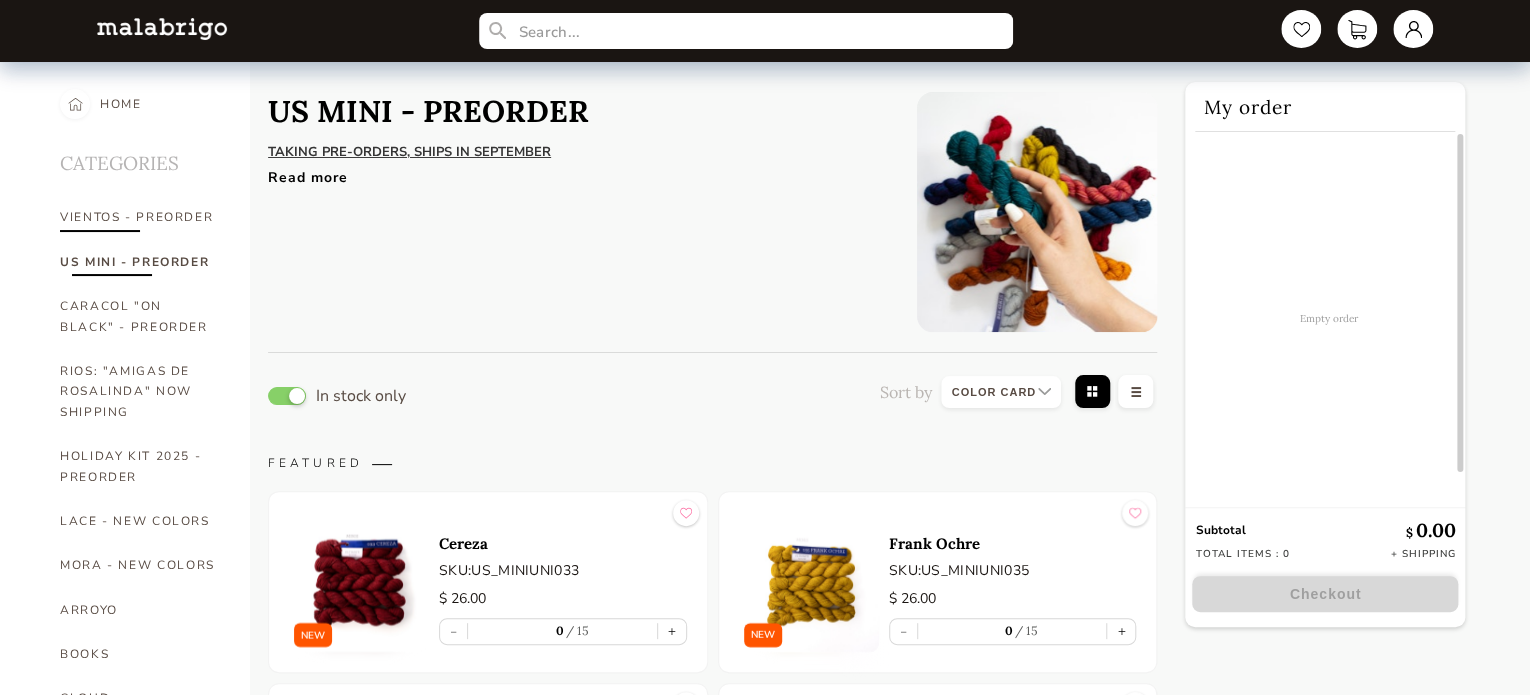 click on "VIENTOS - PREORDER" at bounding box center [140, 217] 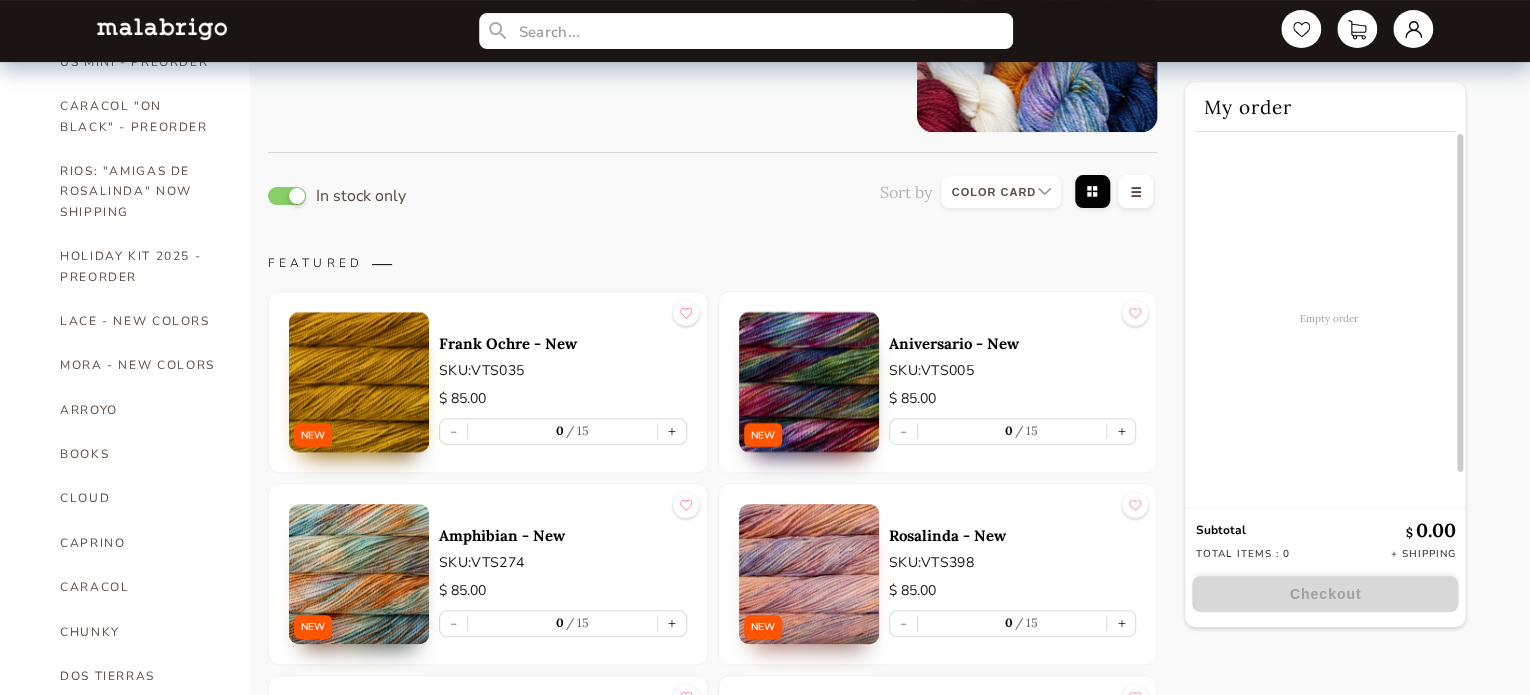 scroll, scrollTop: 100, scrollLeft: 0, axis: vertical 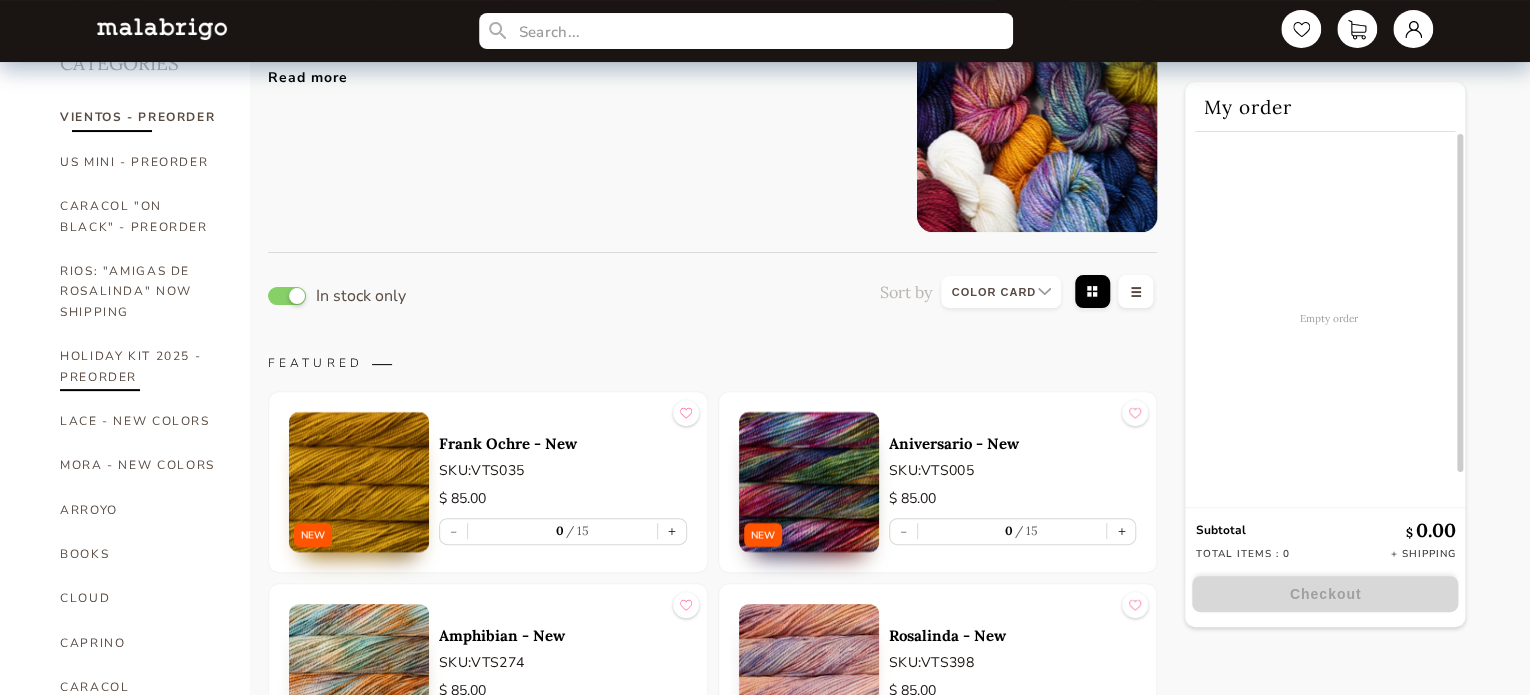 click on "HOLIDAY KIT 2025 - PREORDER" at bounding box center (140, 366) 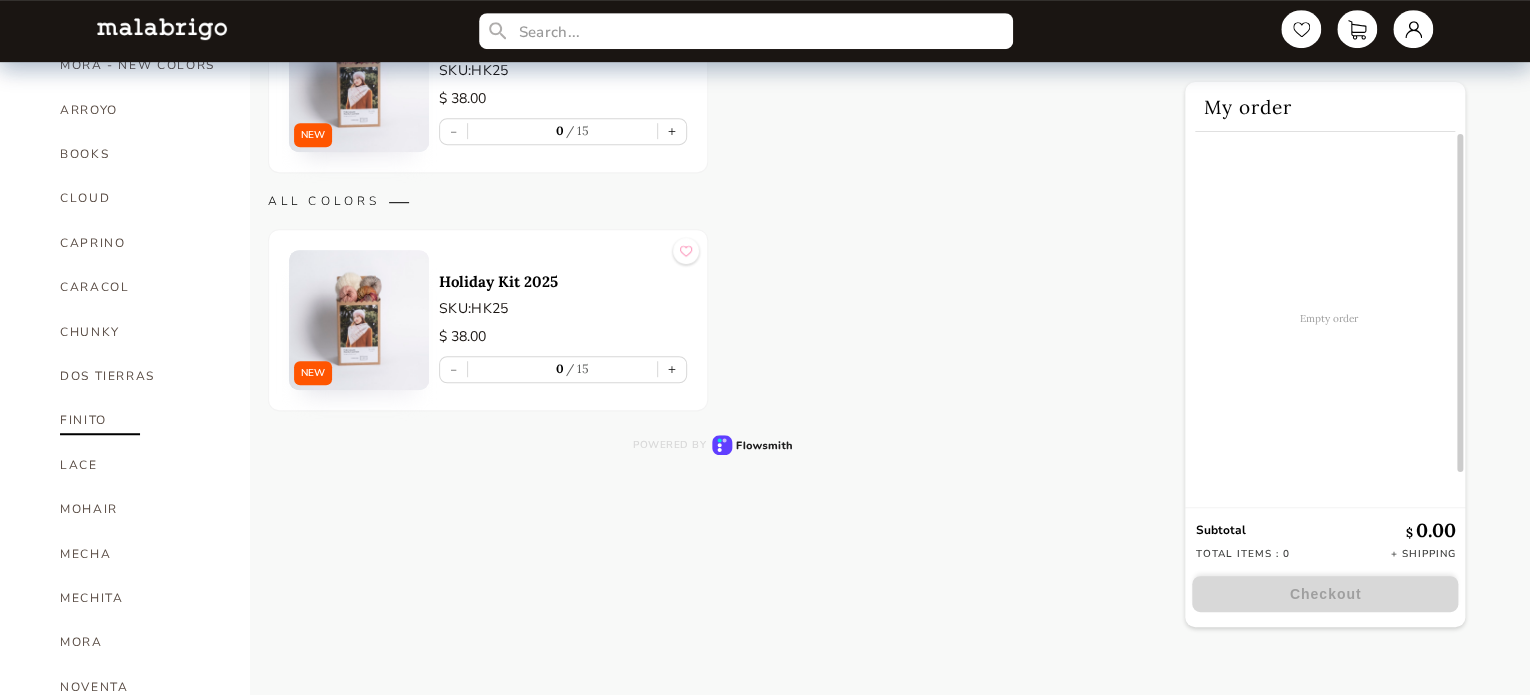 scroll, scrollTop: 600, scrollLeft: 0, axis: vertical 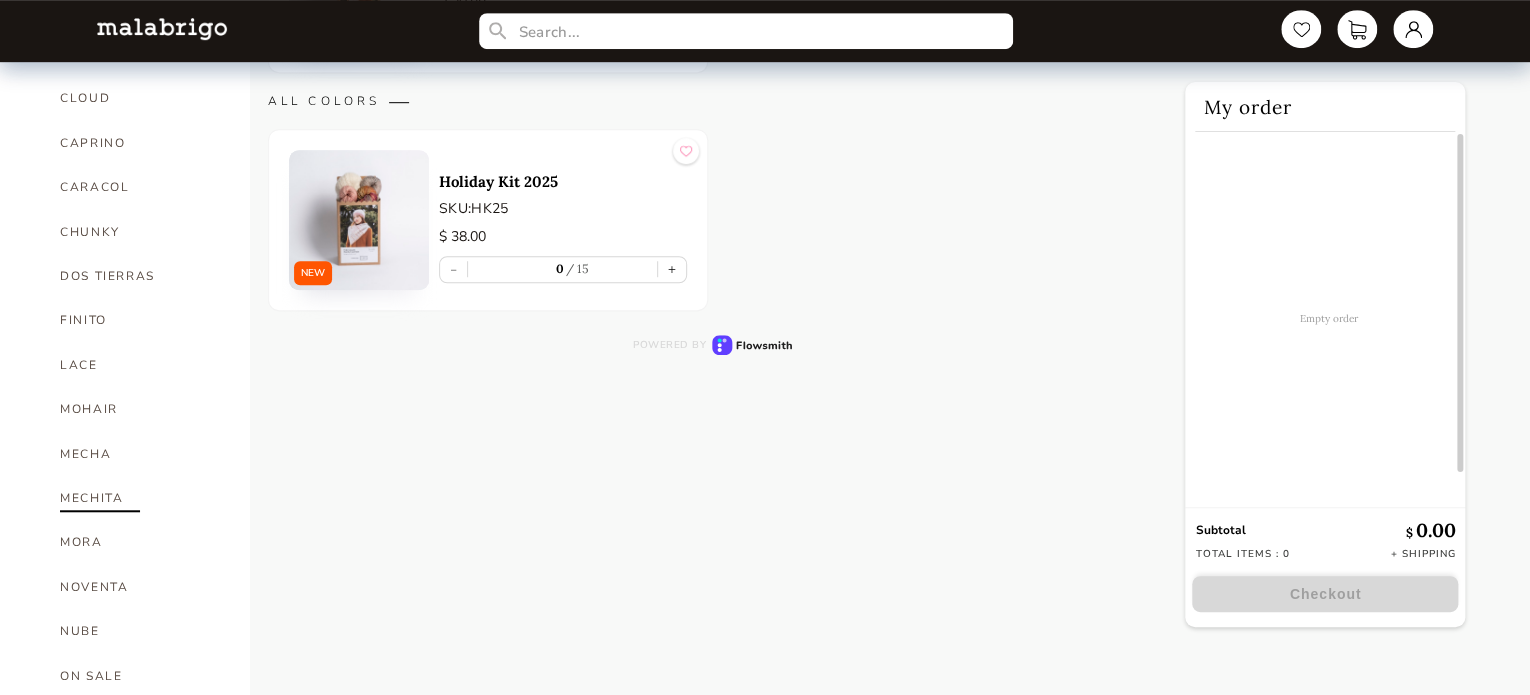 click on "MECHITA" at bounding box center [140, 498] 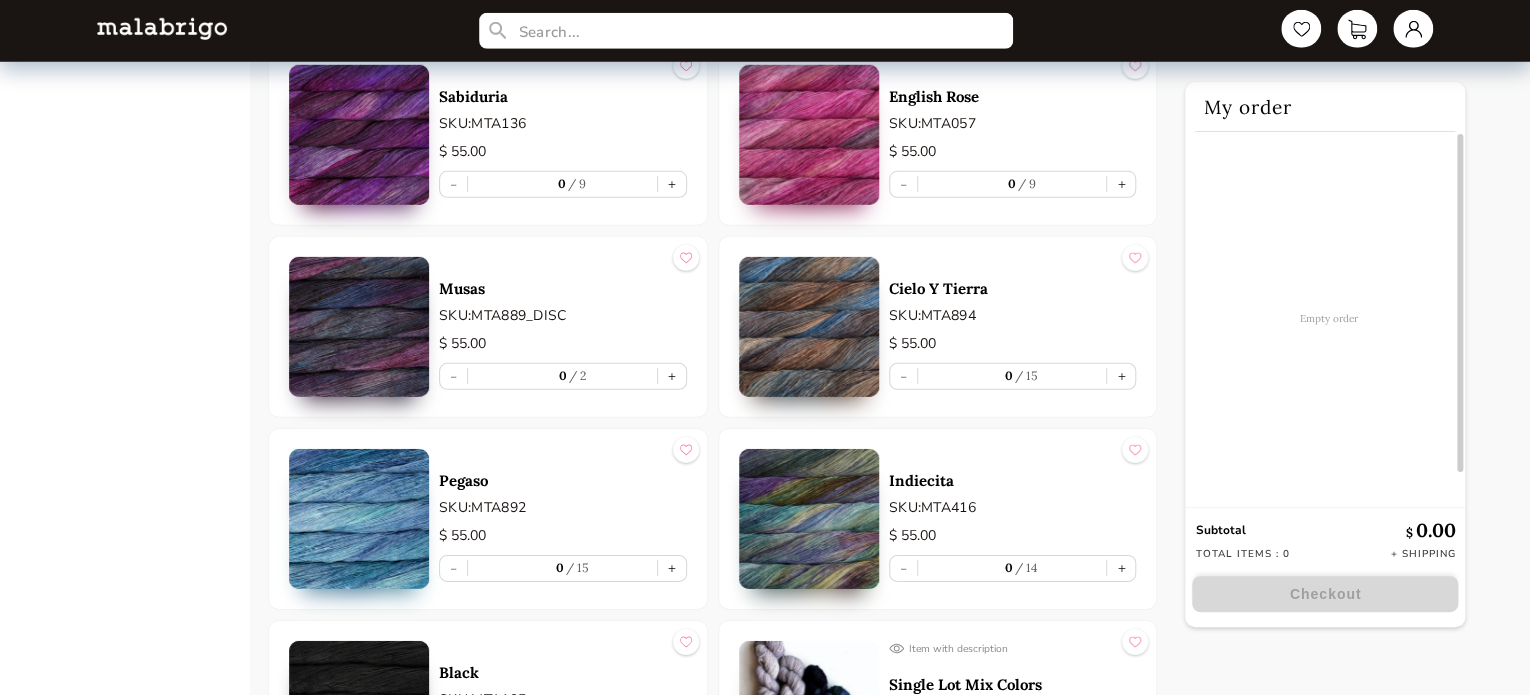 scroll, scrollTop: 7074, scrollLeft: 0, axis: vertical 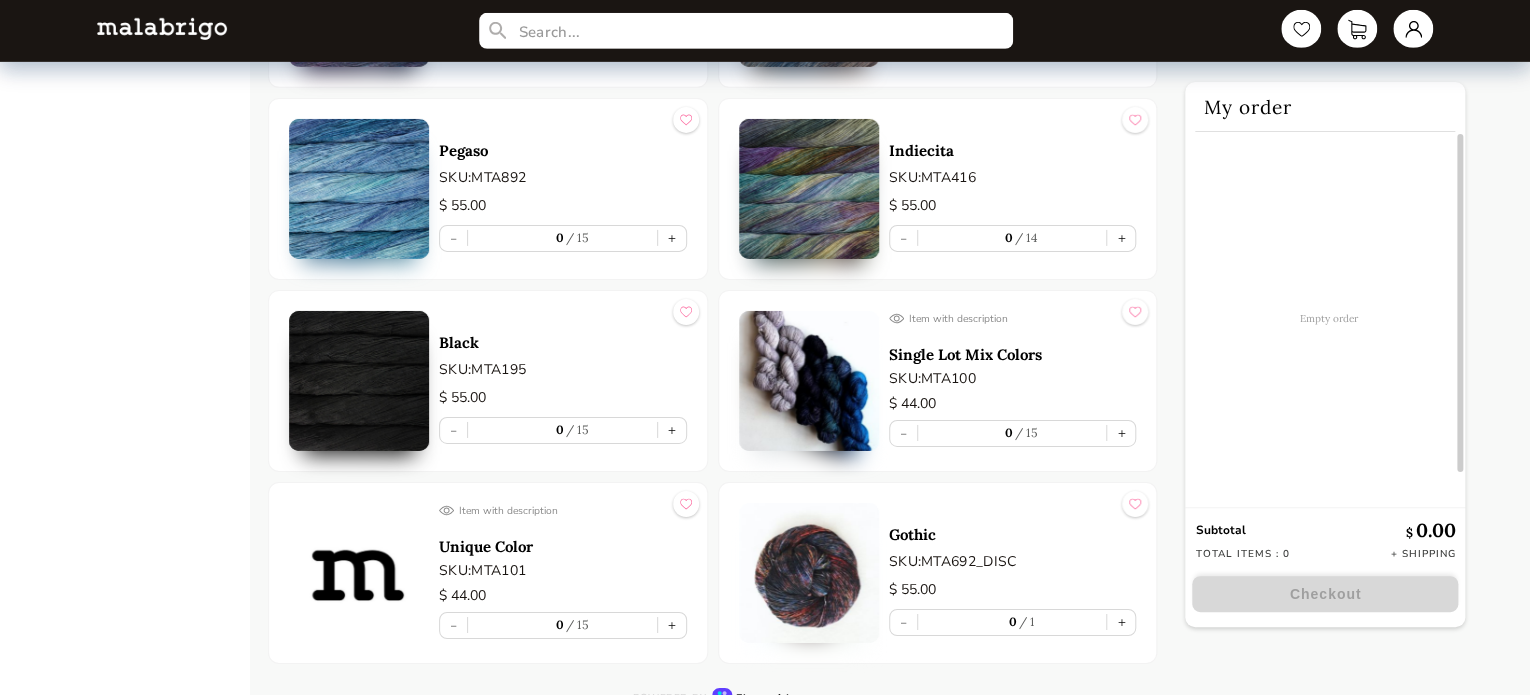 click at bounding box center [809, 381] 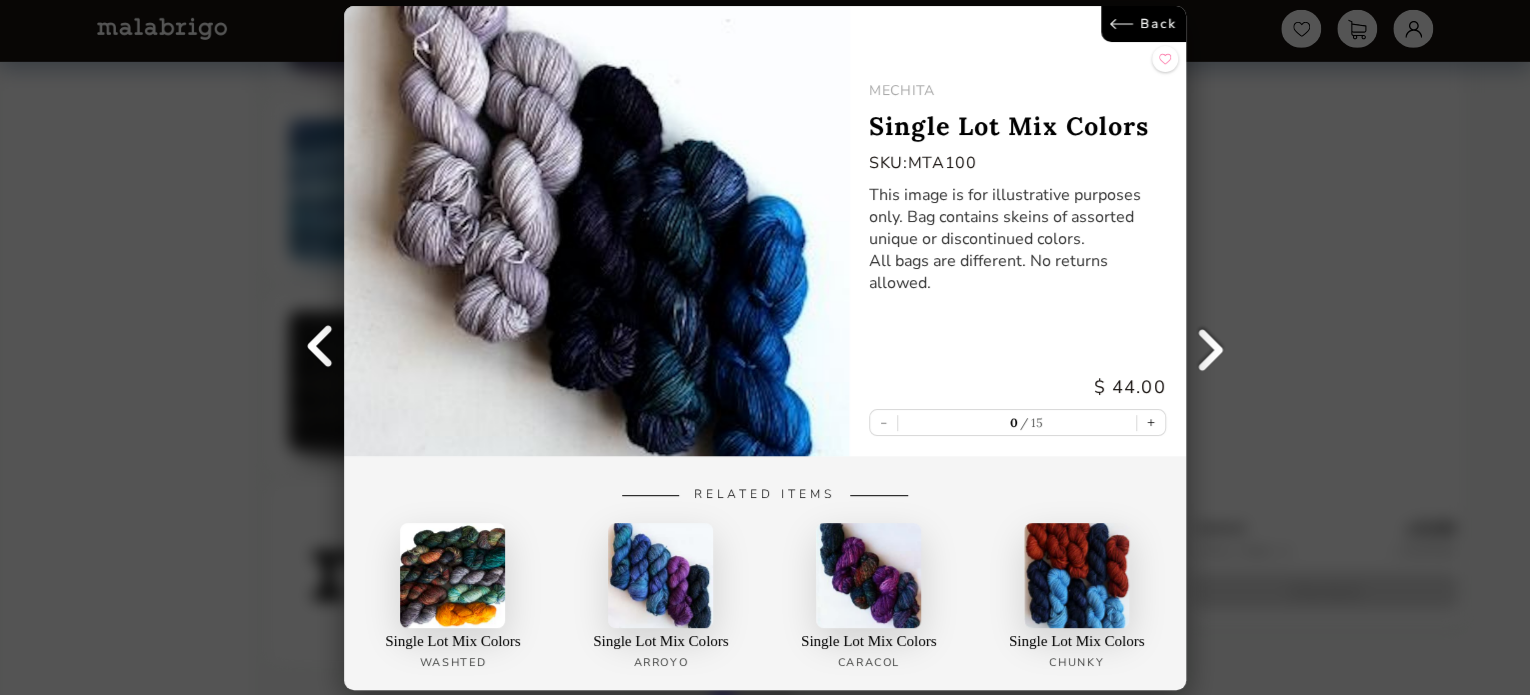 click at bounding box center (453, 574) 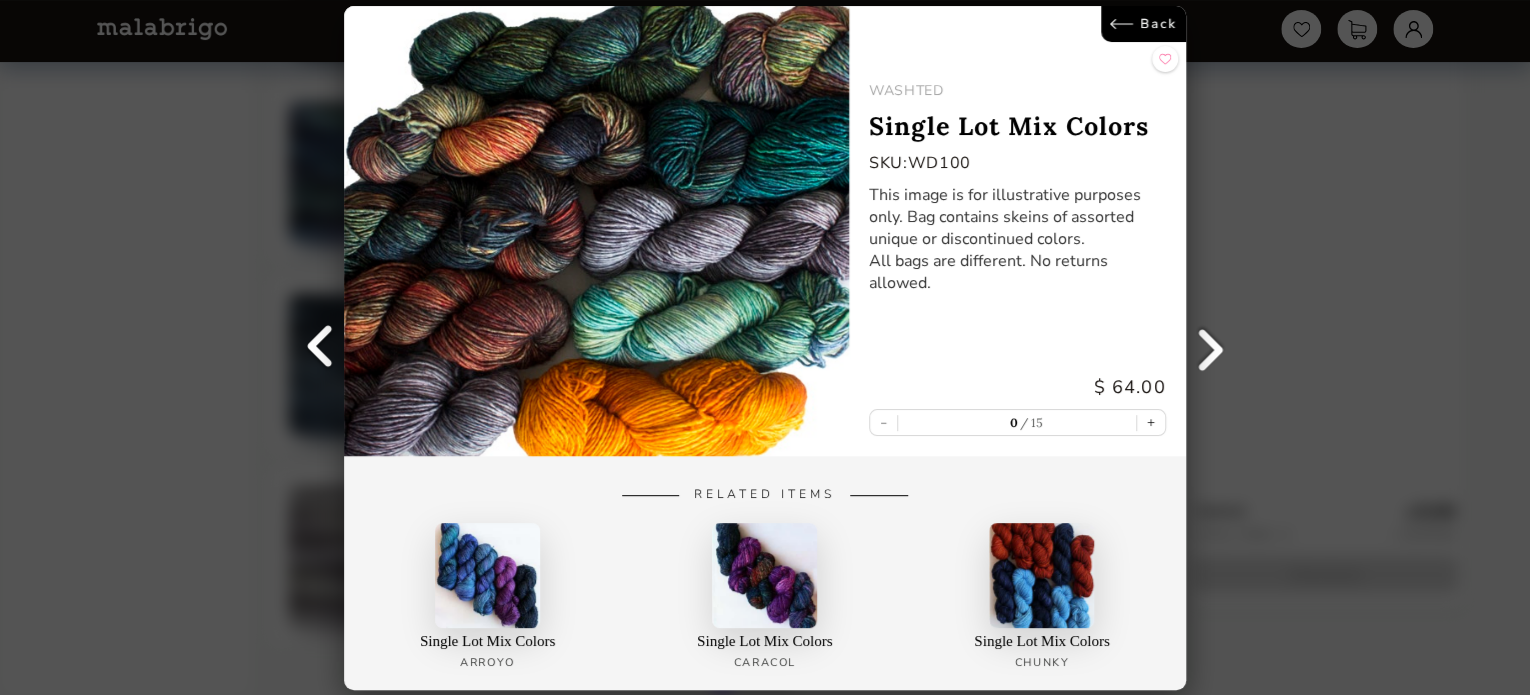 scroll, scrollTop: 4008, scrollLeft: 0, axis: vertical 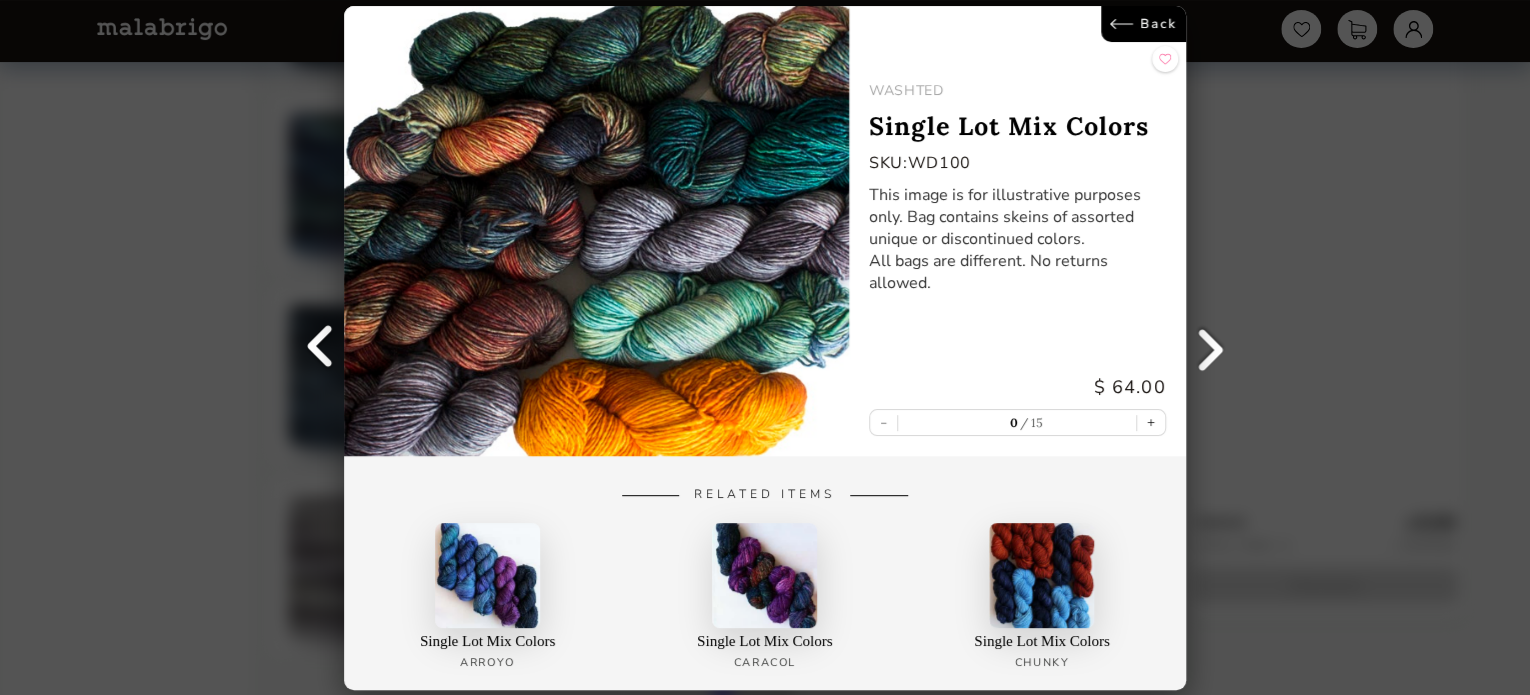click at bounding box center (1211, 348) 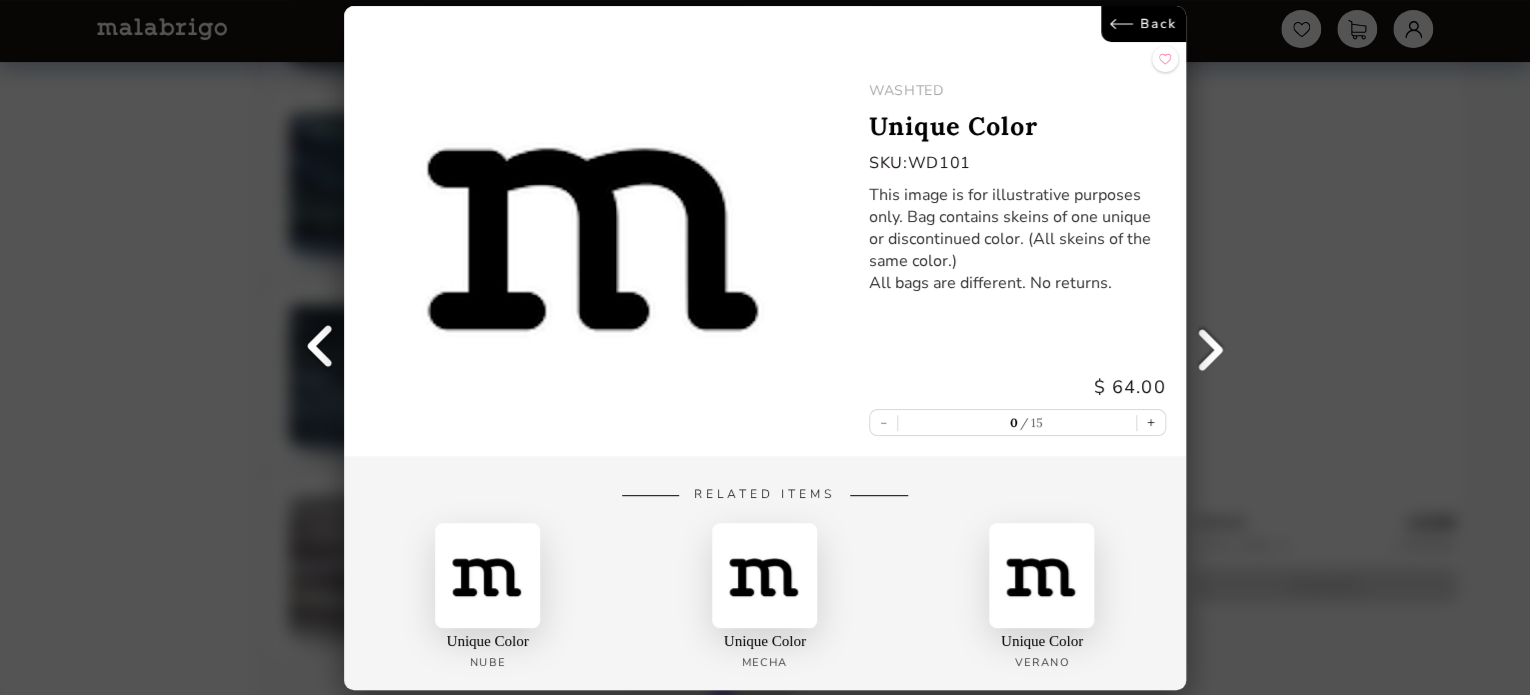 click at bounding box center [1211, 348] 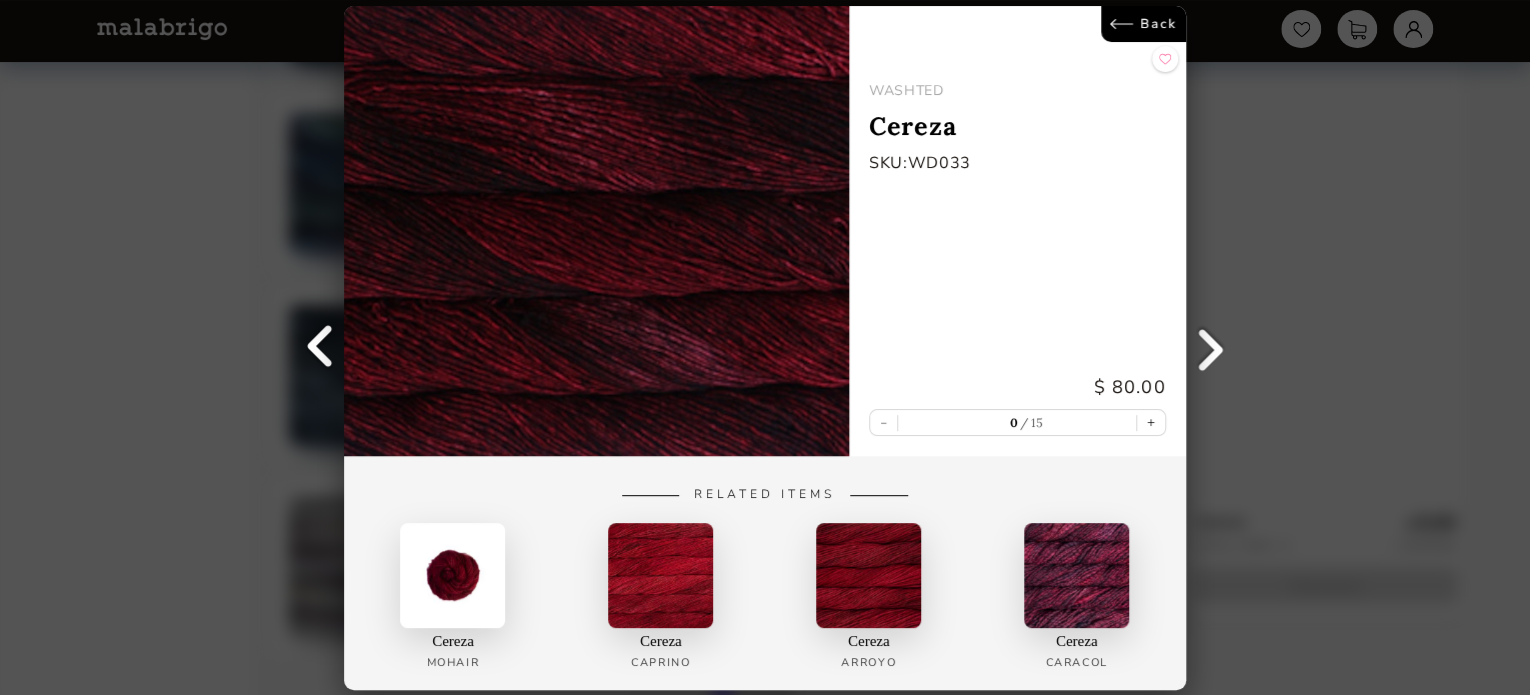 click on "Back" at bounding box center (1143, 24) 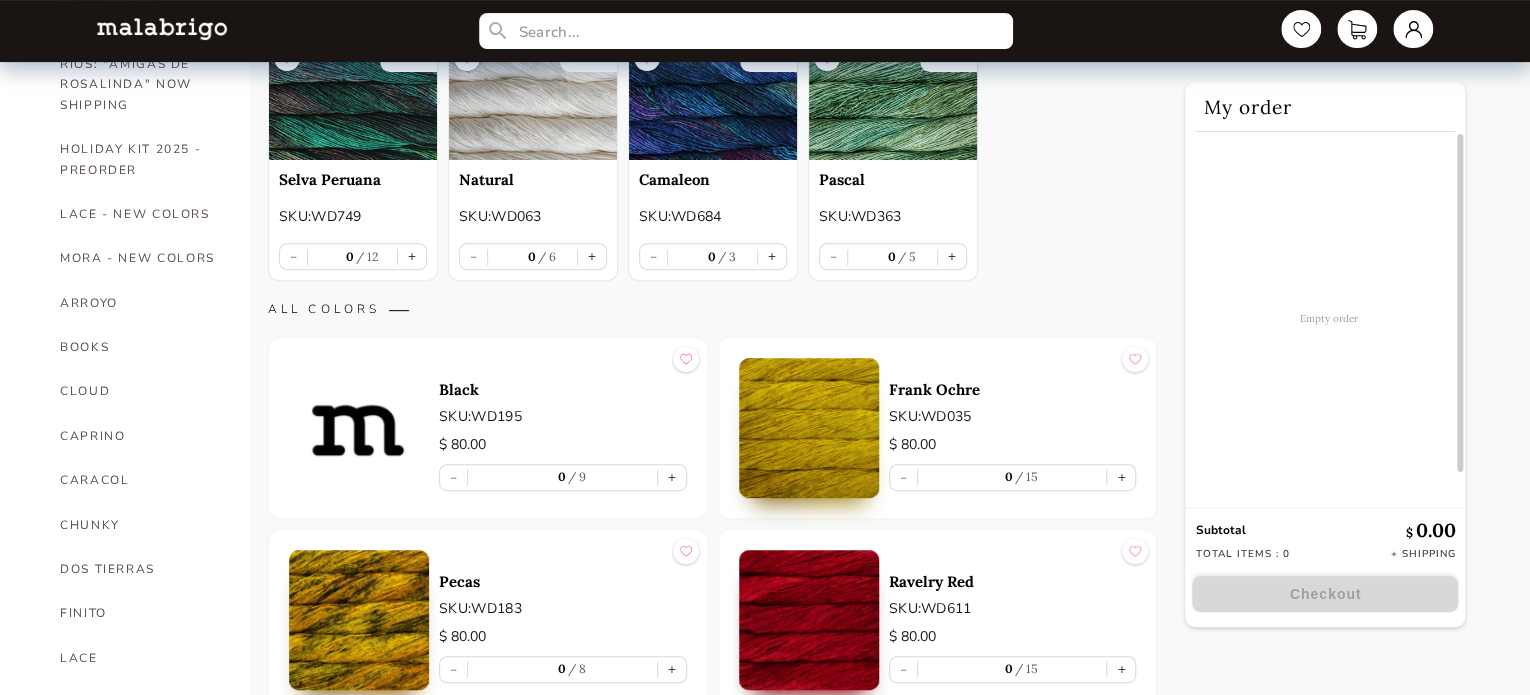 scroll, scrollTop: 308, scrollLeft: 0, axis: vertical 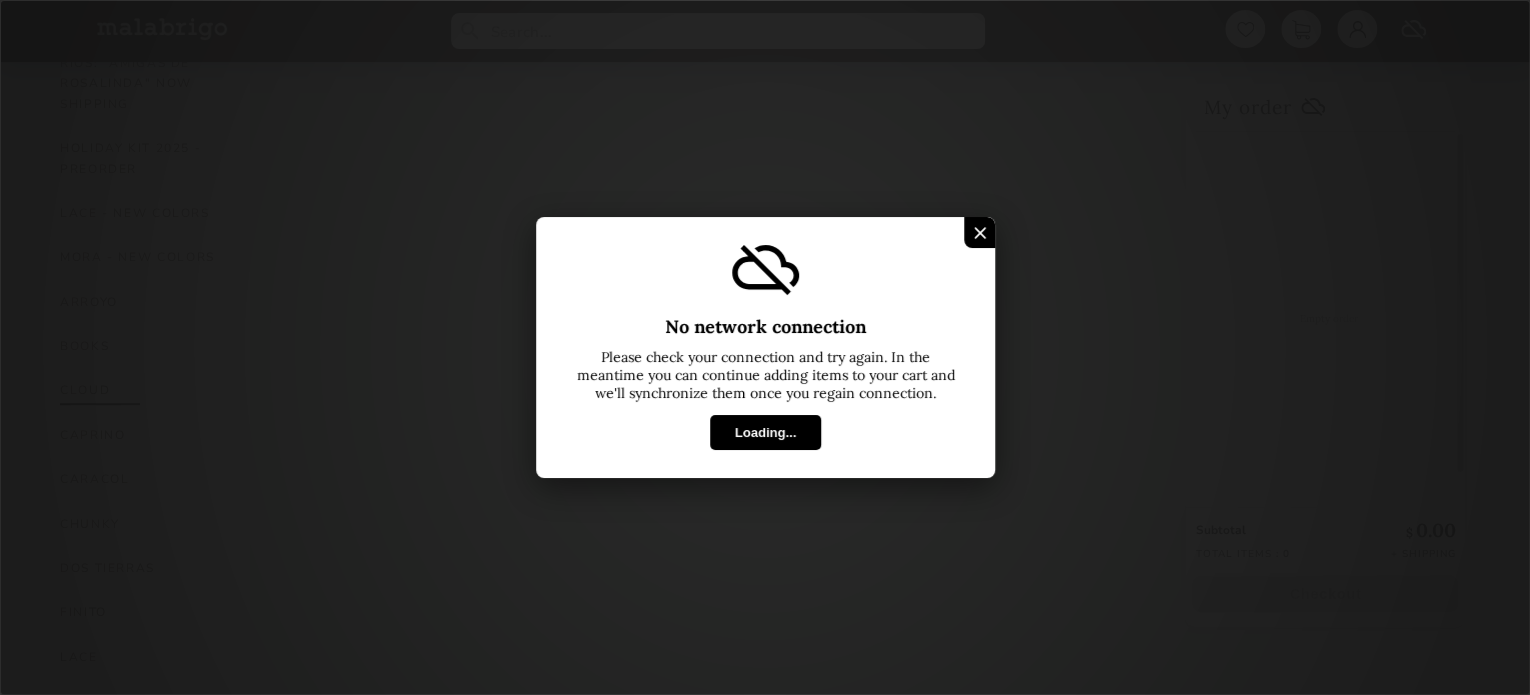 select on "INDEX" 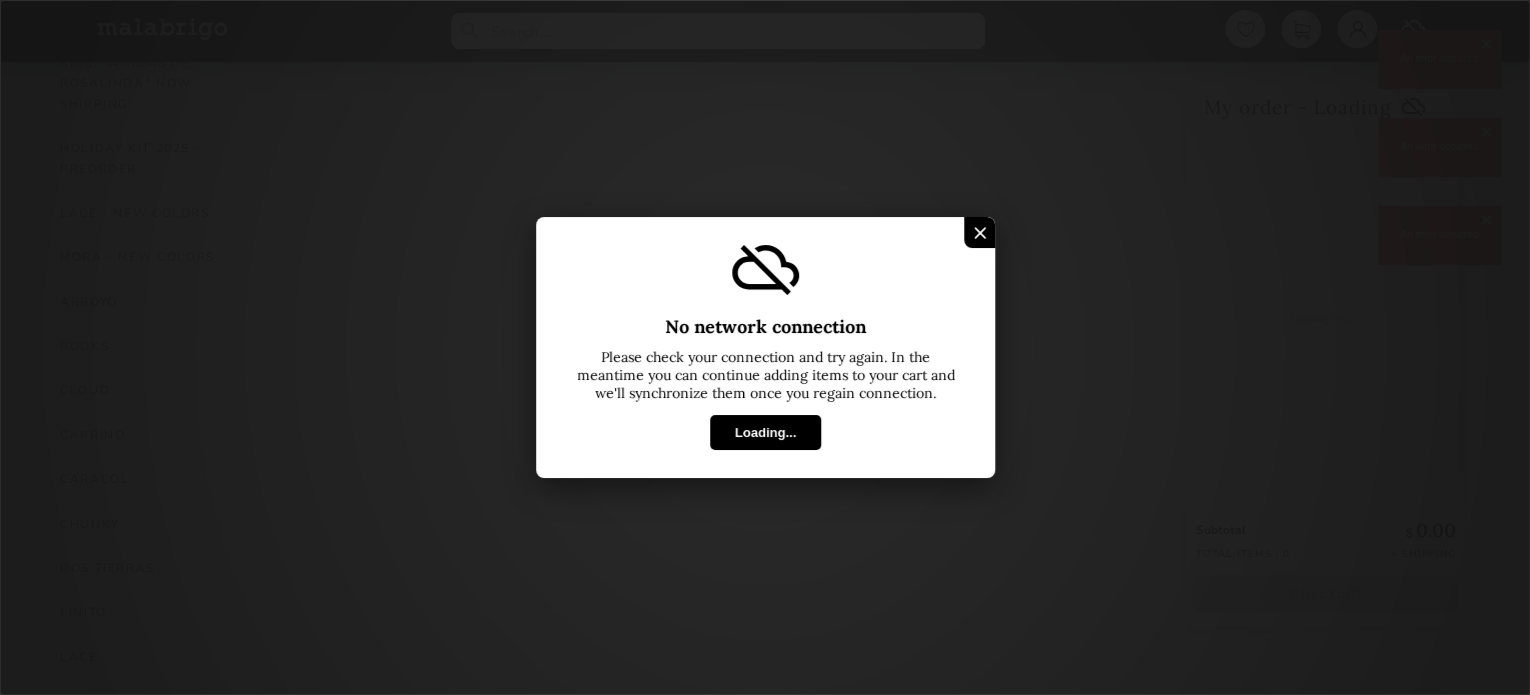 select on "INDEX" 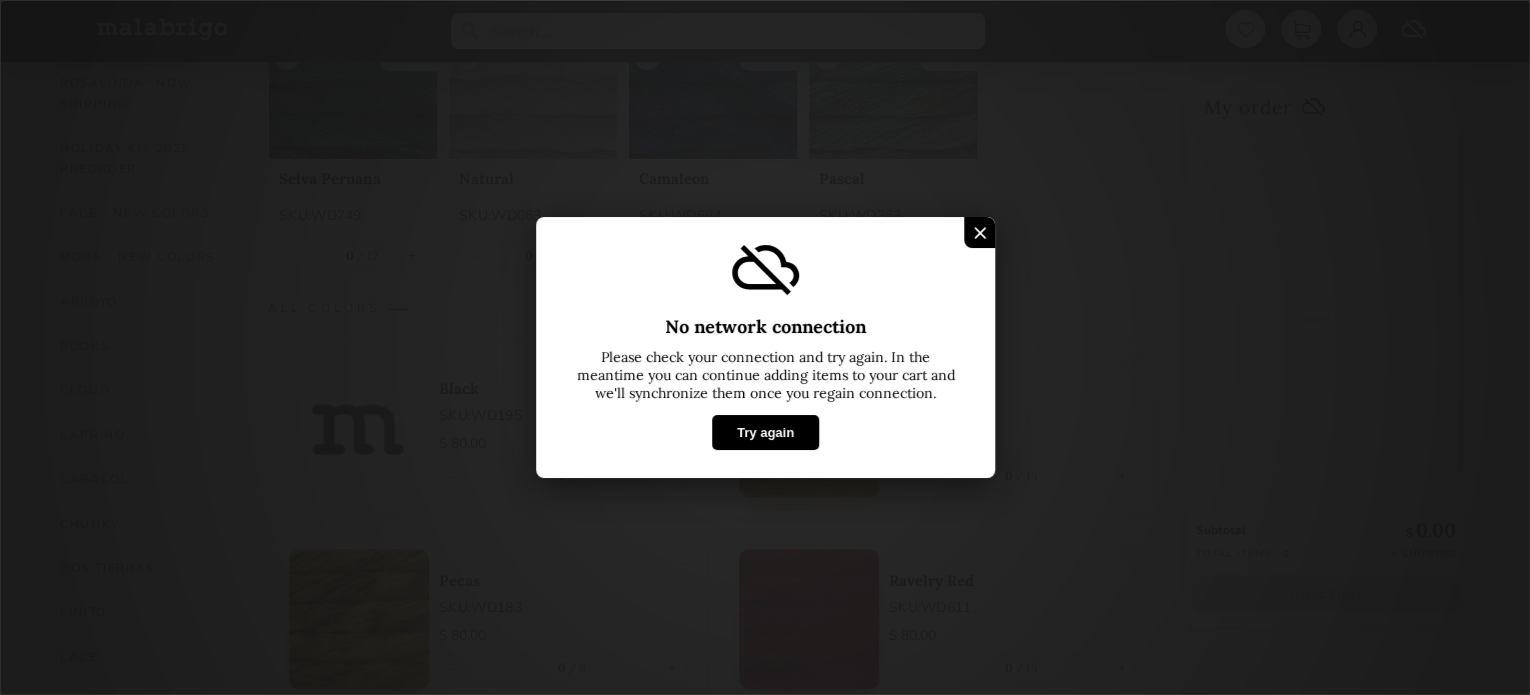 select on "INDEX" 